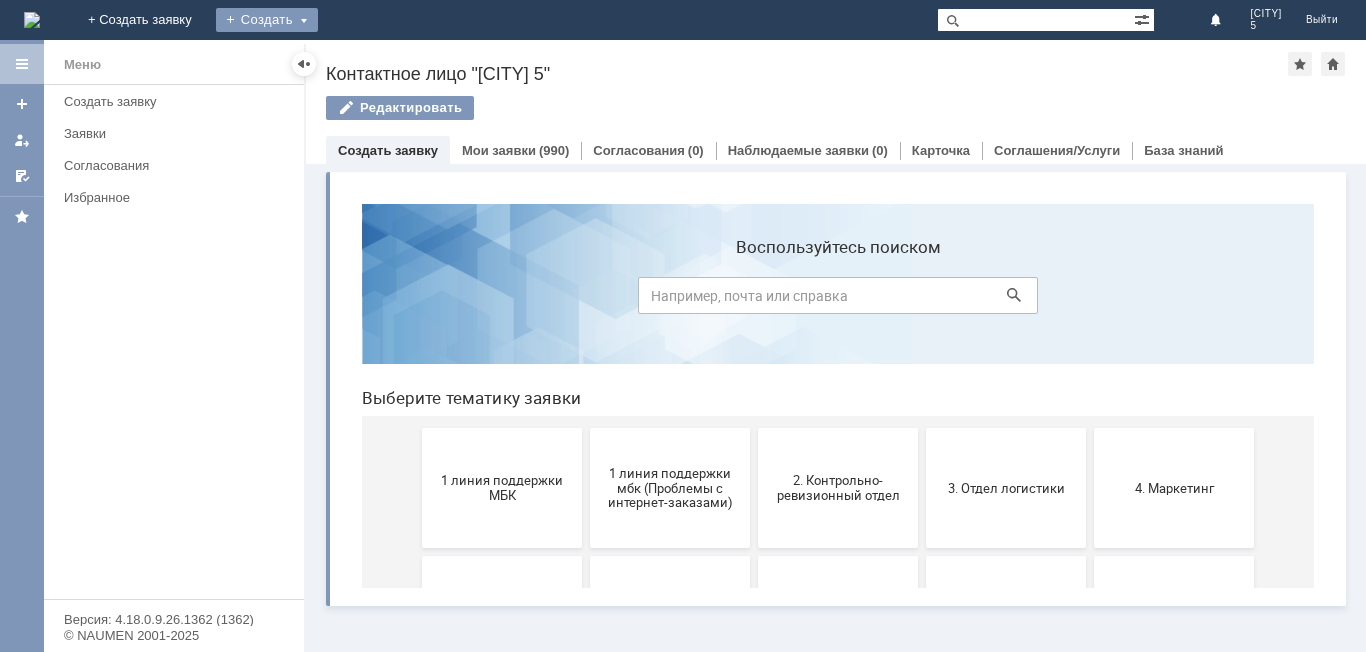 scroll, scrollTop: 0, scrollLeft: 0, axis: both 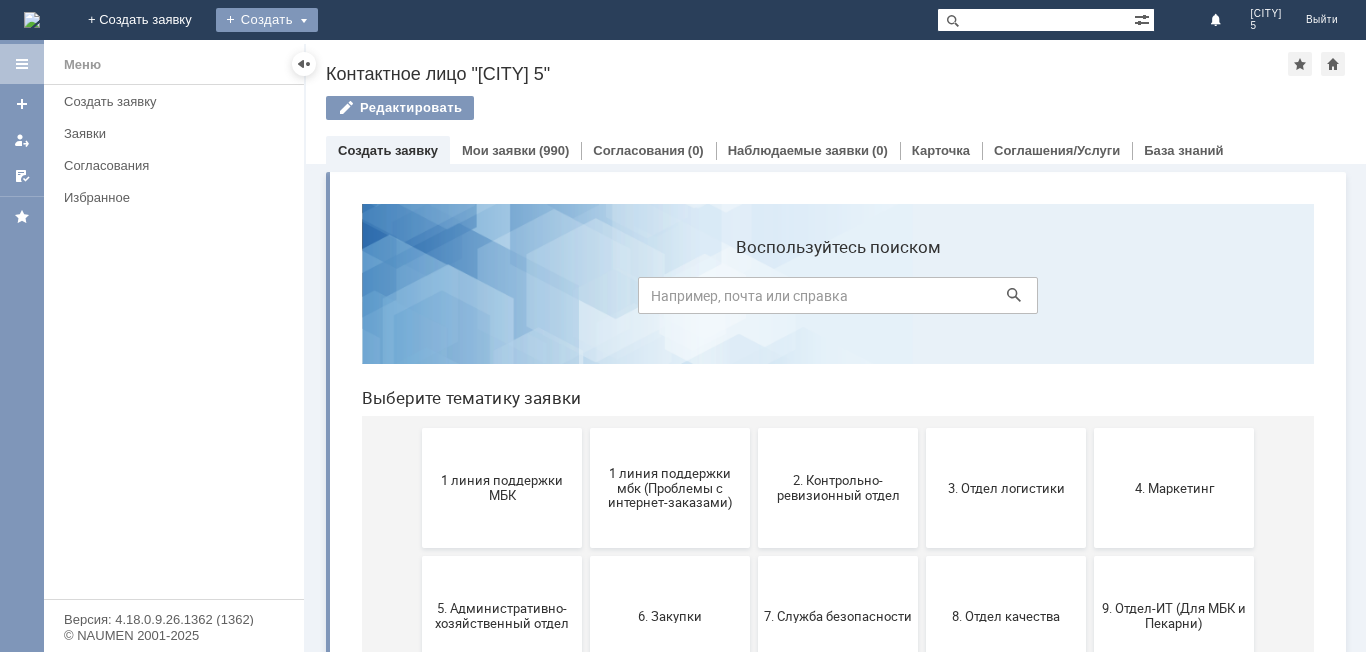 click on "Создать" at bounding box center (267, 20) 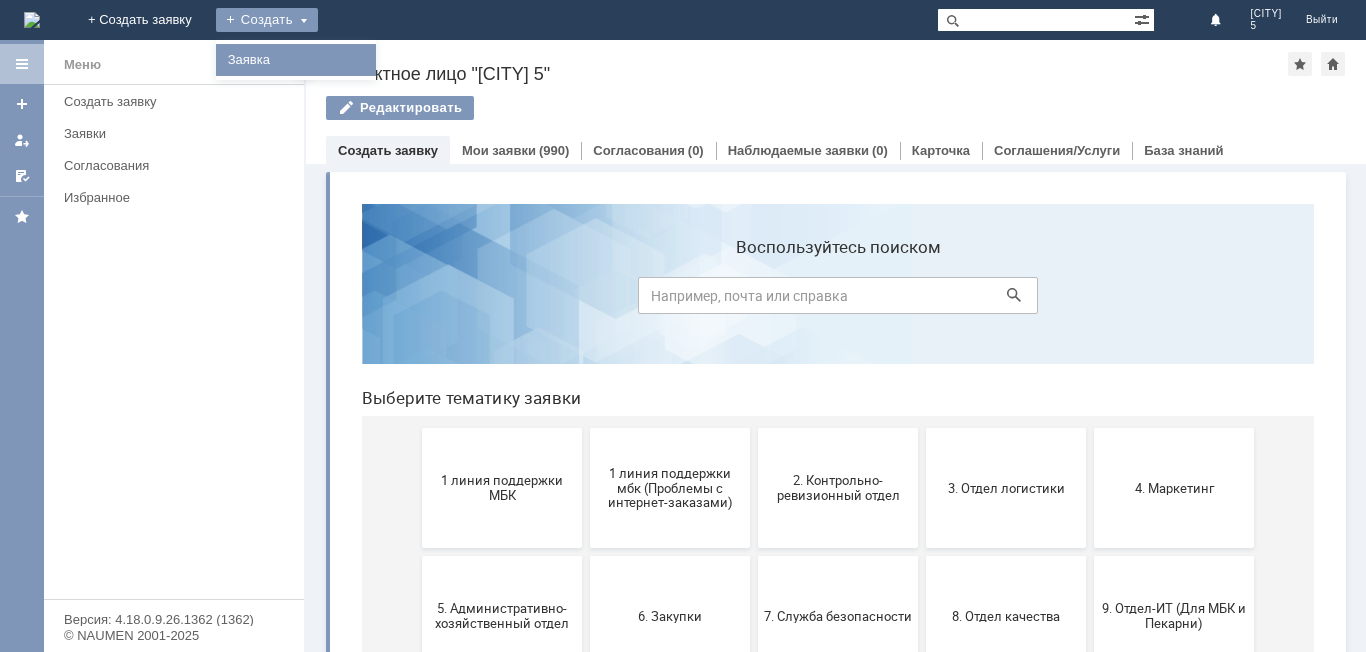 click on "Заявка" at bounding box center [296, 60] 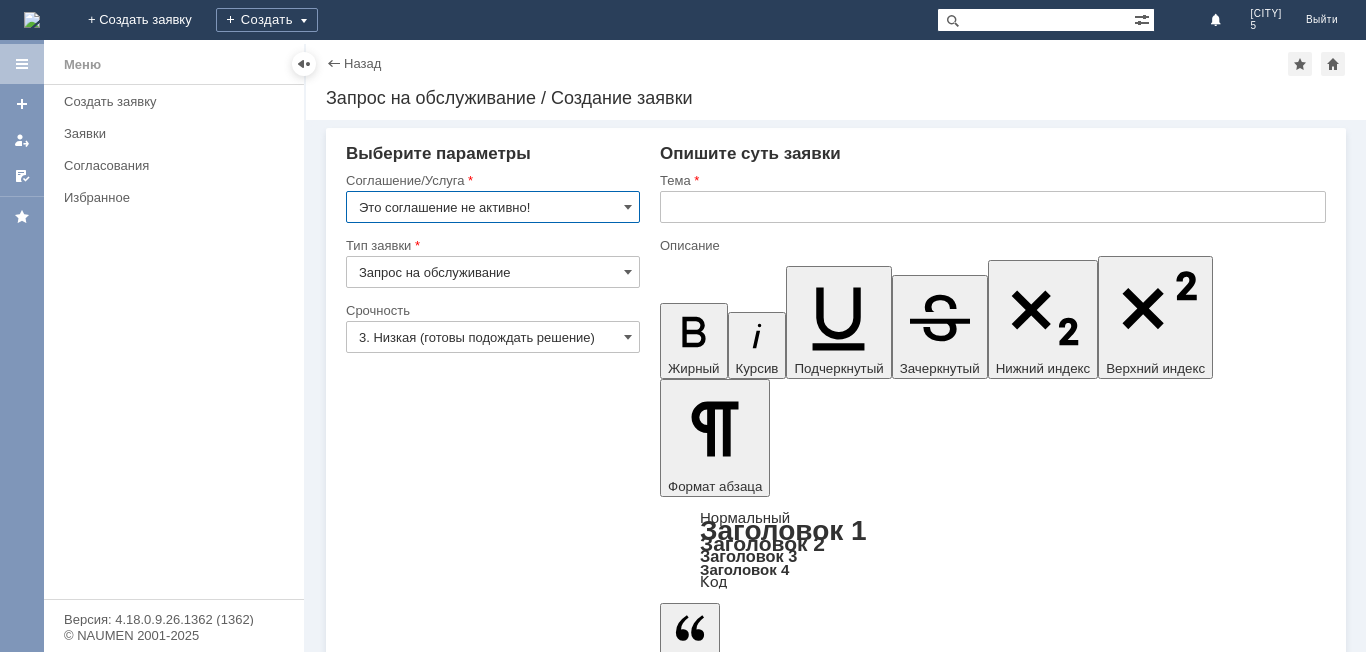 scroll, scrollTop: 0, scrollLeft: 0, axis: both 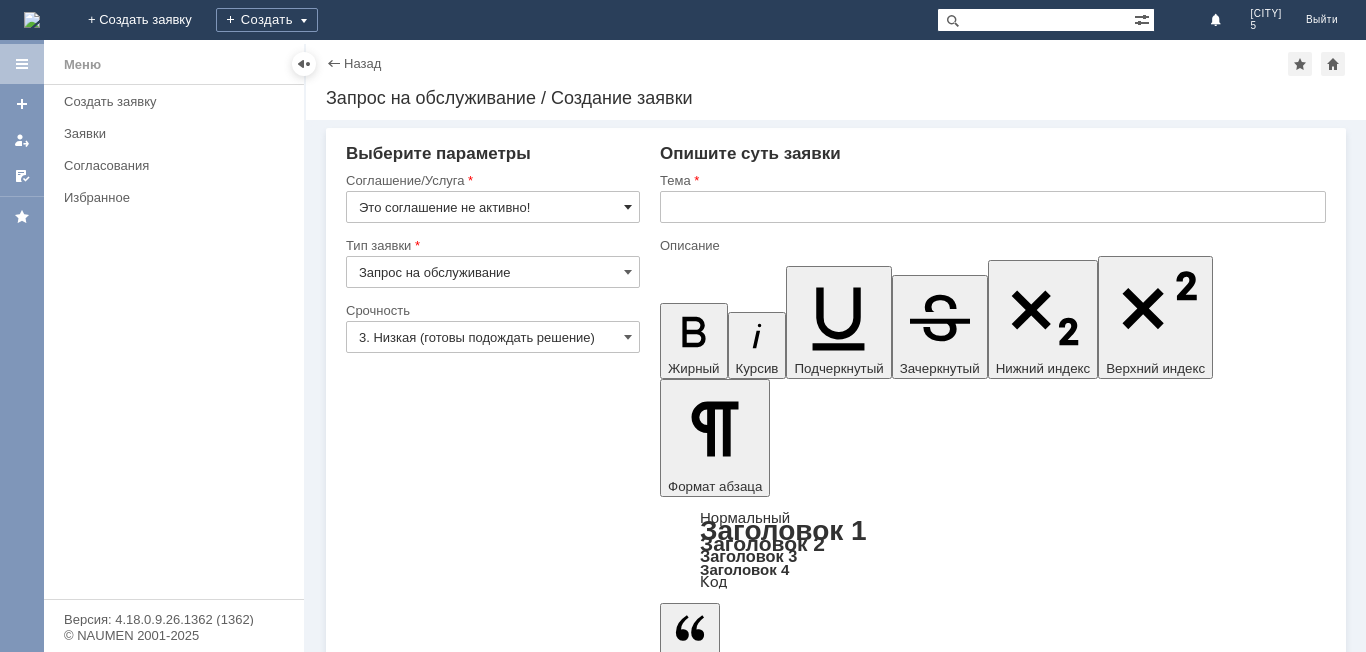 click at bounding box center (628, 207) 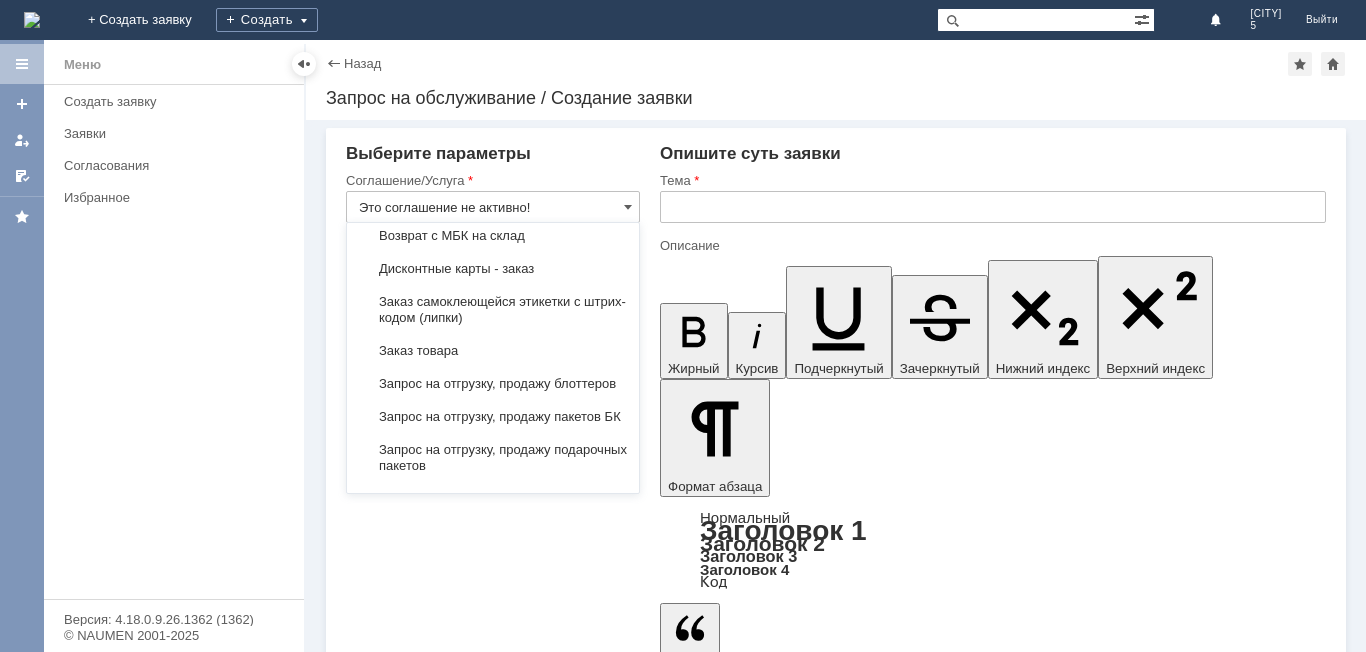 scroll, scrollTop: 700, scrollLeft: 0, axis: vertical 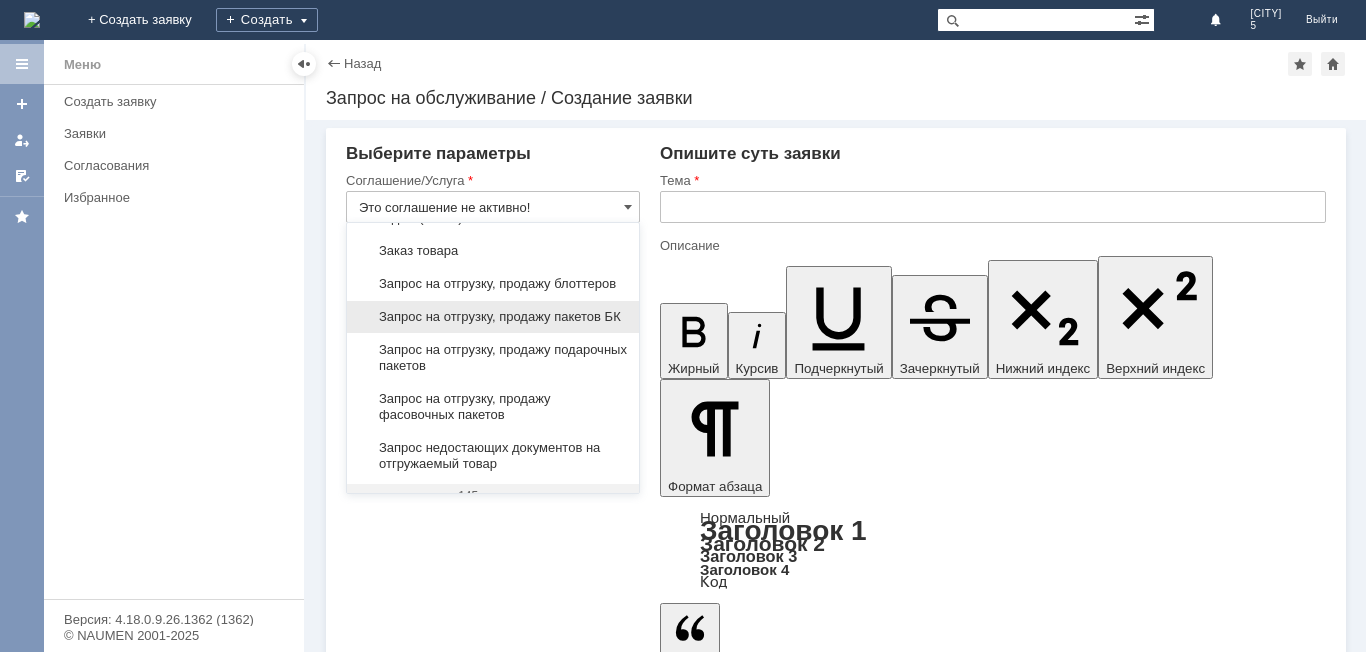 click on "Запрос на отгрузку, продажу пакетов БК" at bounding box center (493, 317) 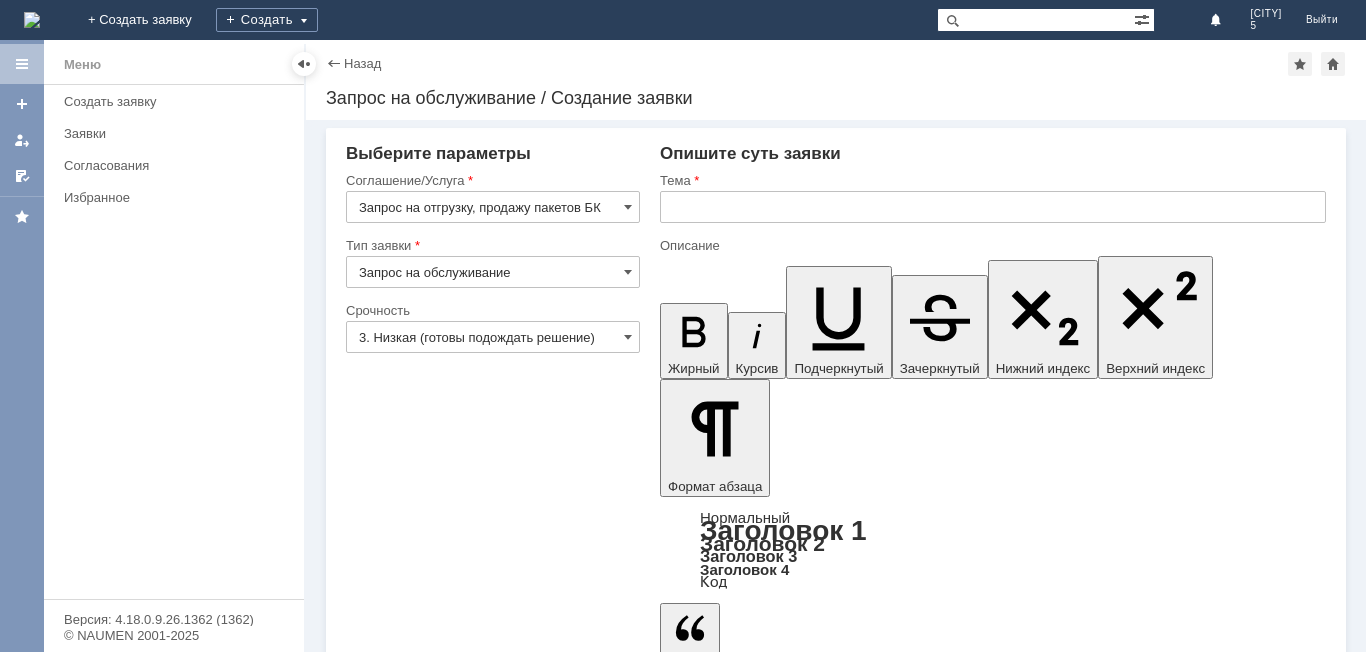 type on "Запрос на отгрузку, продажу пакетов БК" 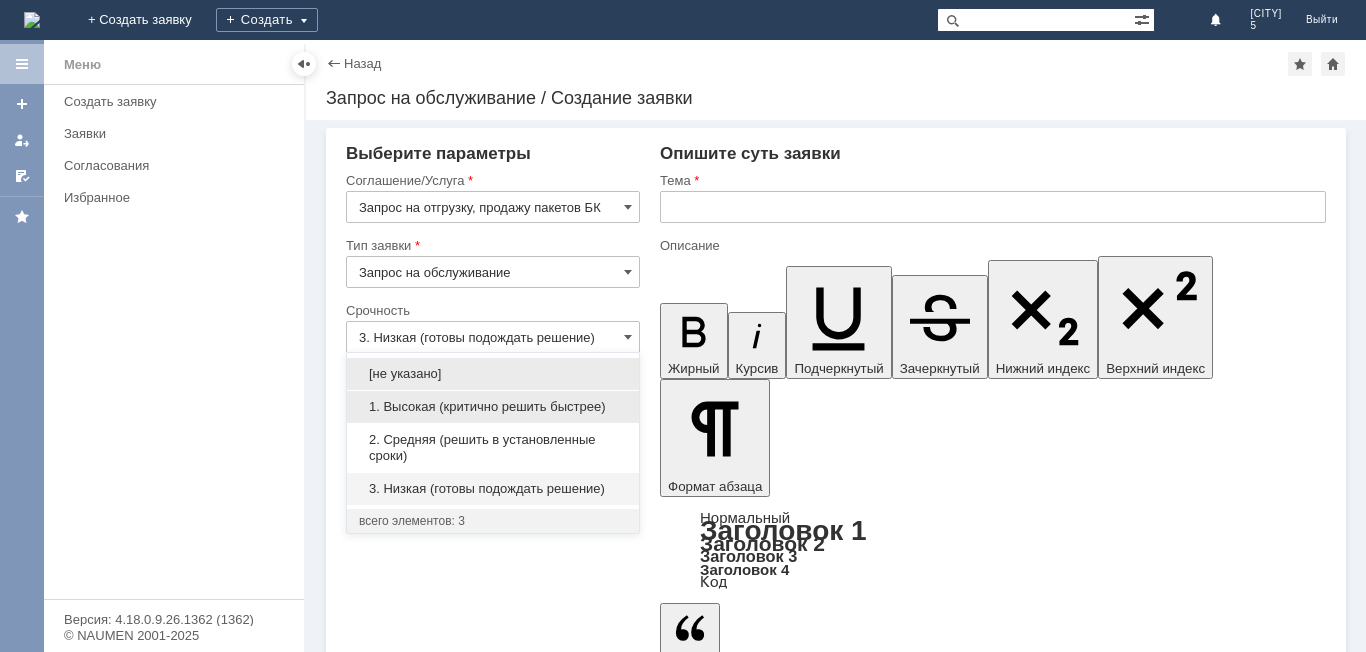 click on "1. Высокая (критично решить быстрее)" at bounding box center (493, 407) 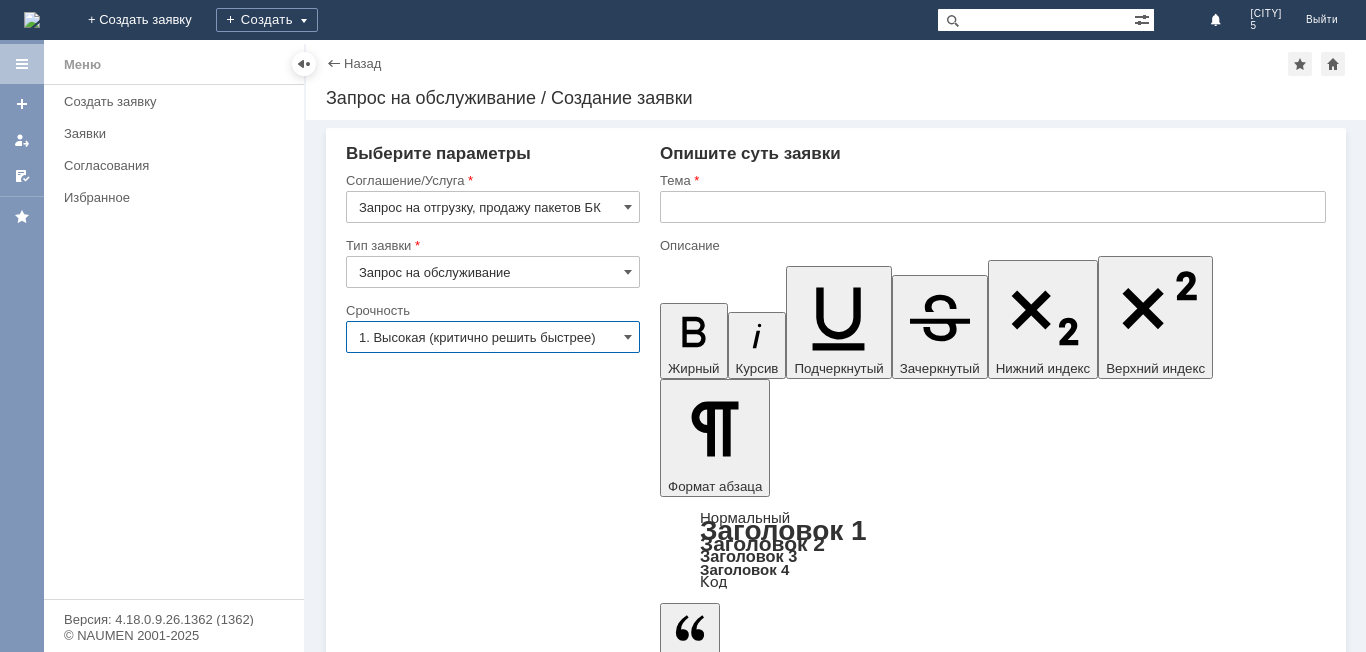 type on "1. Высокая (критично решить быстрее)" 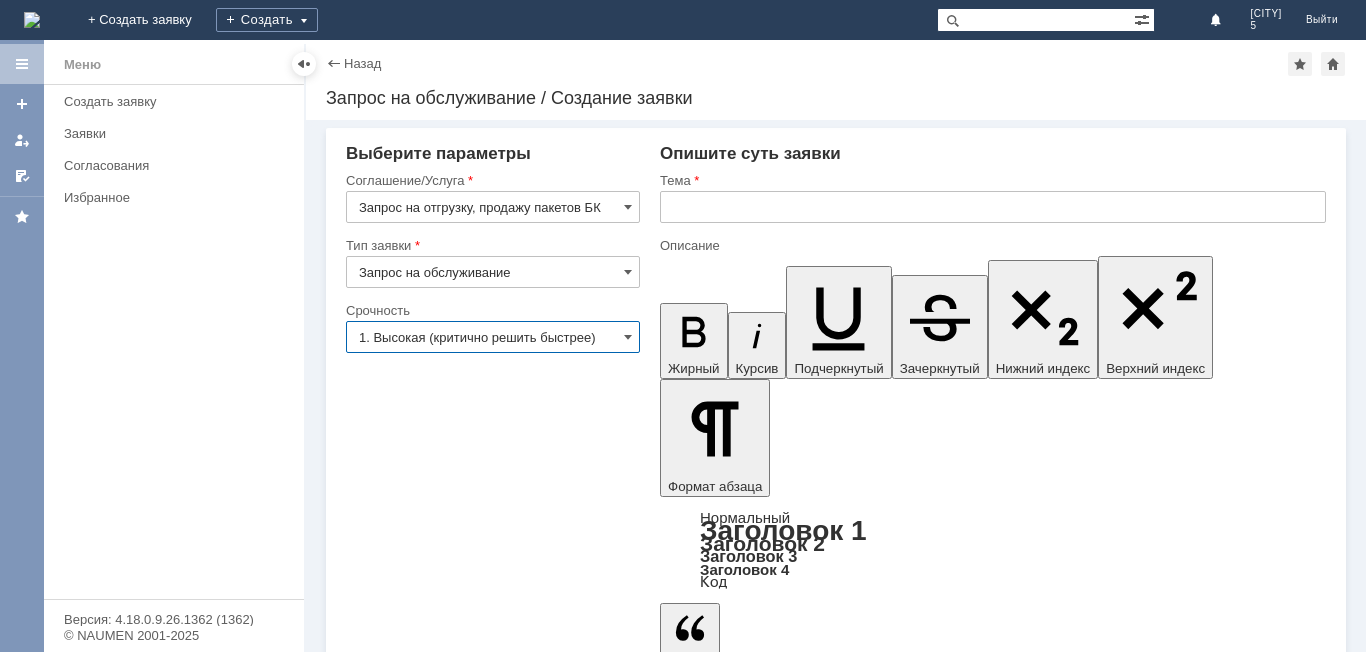 click at bounding box center (993, 207) 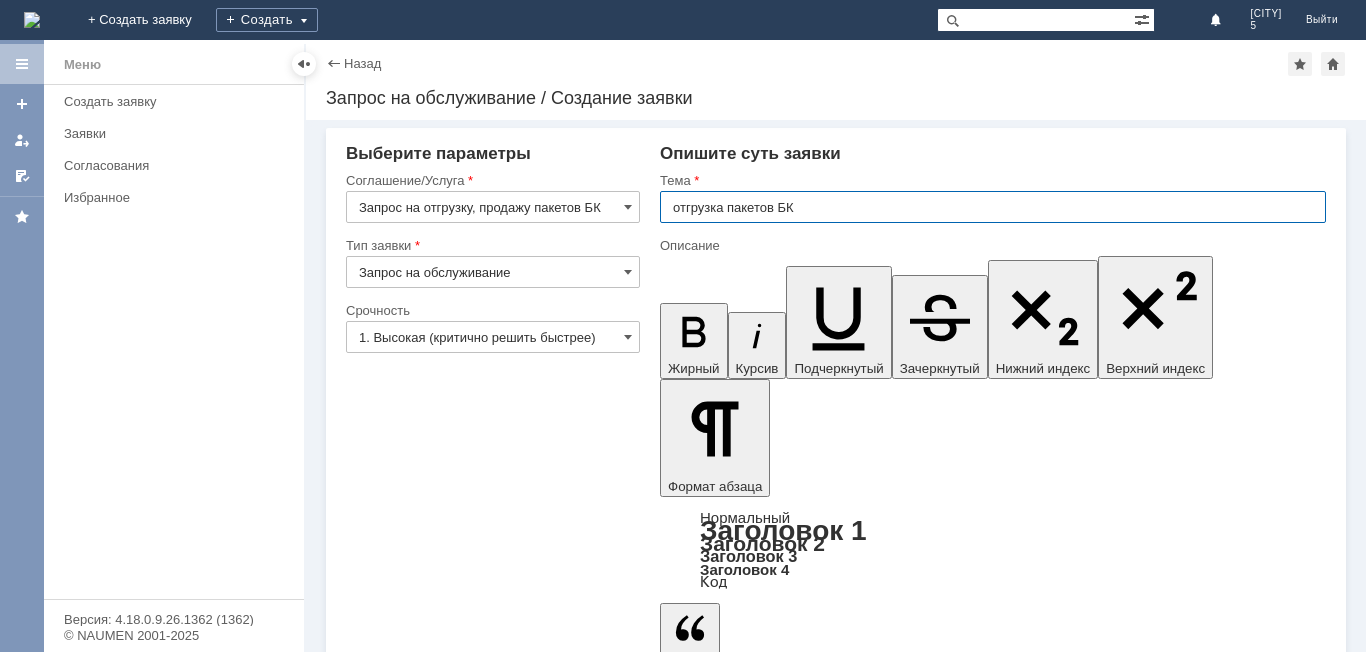 type on "отгрузка пакетов БК" 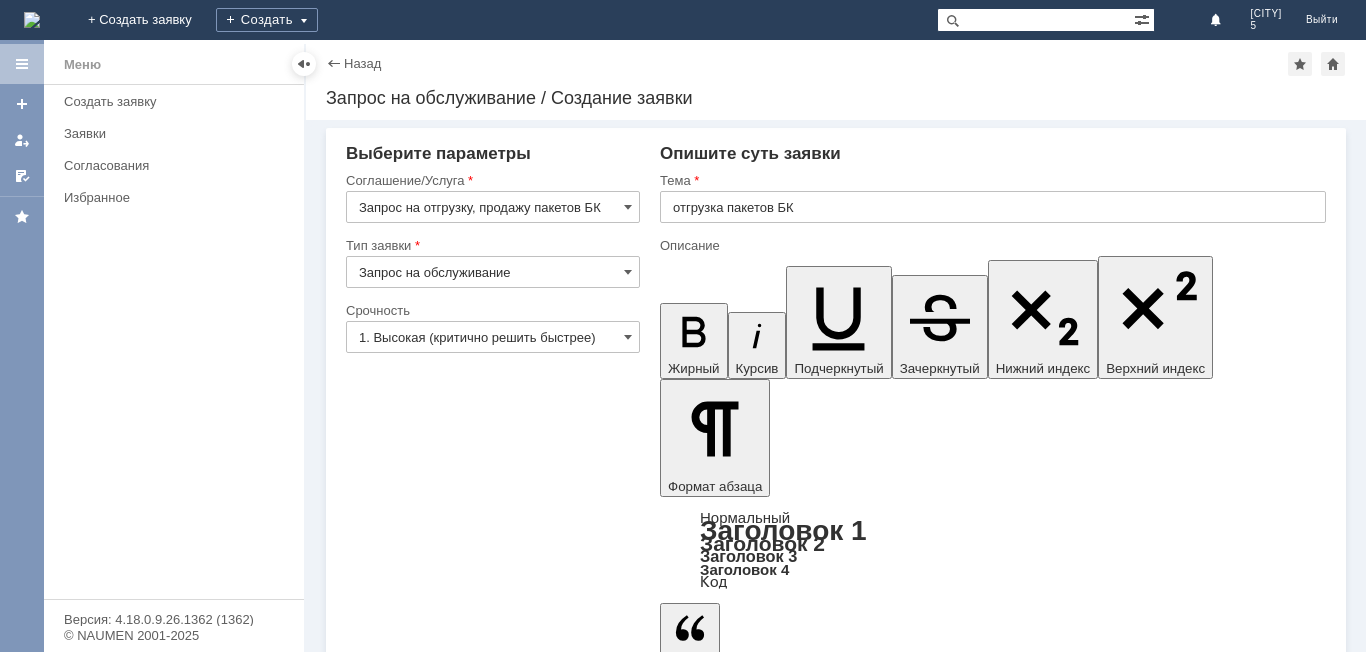 type 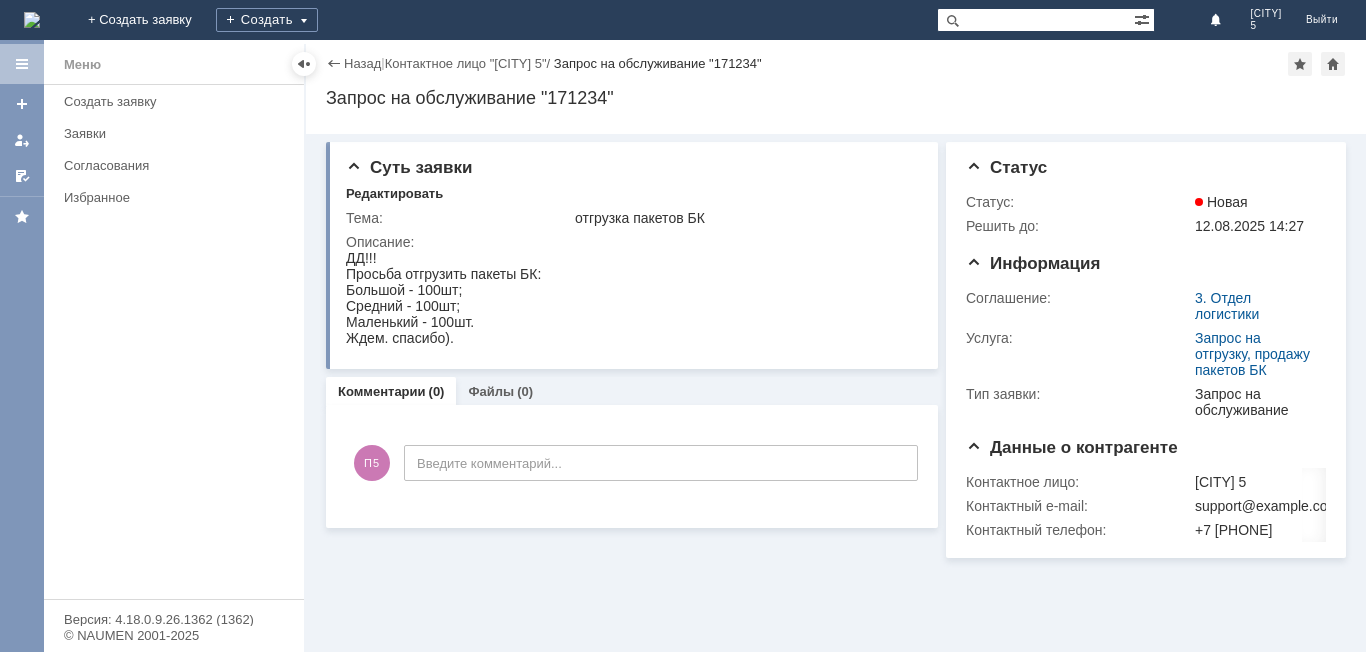 scroll, scrollTop: 0, scrollLeft: 0, axis: both 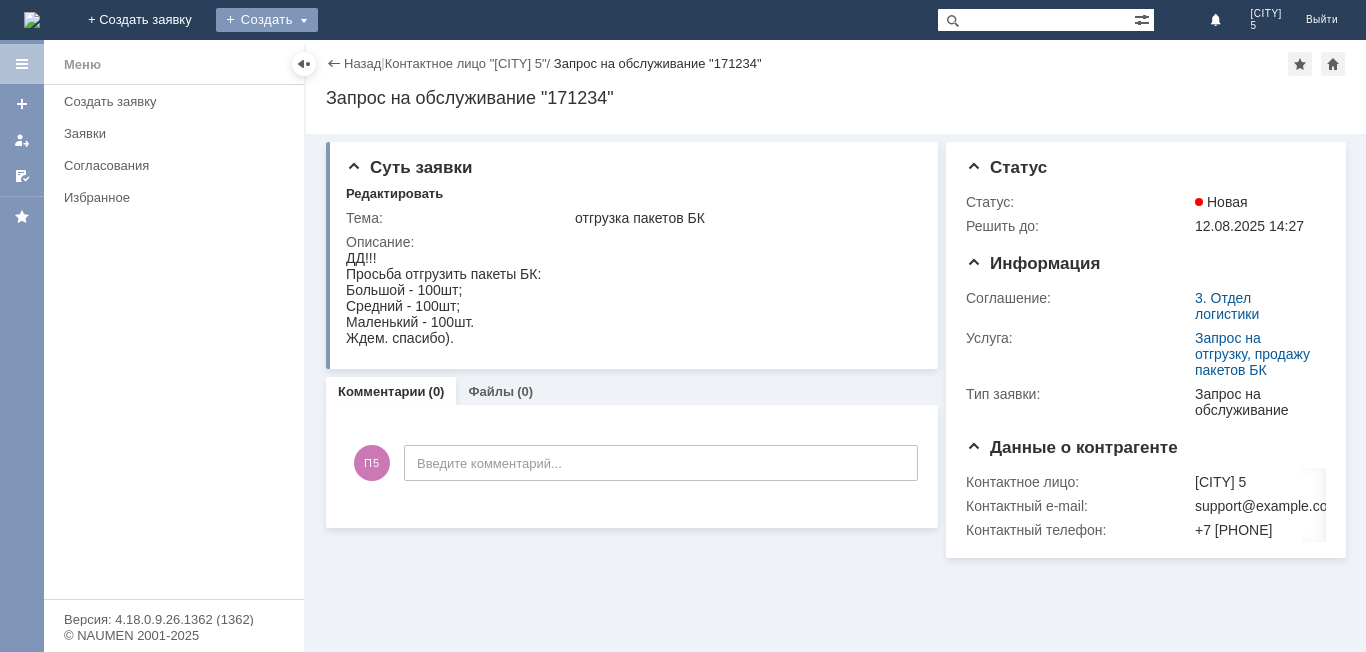 click on "Создать" at bounding box center [267, 20] 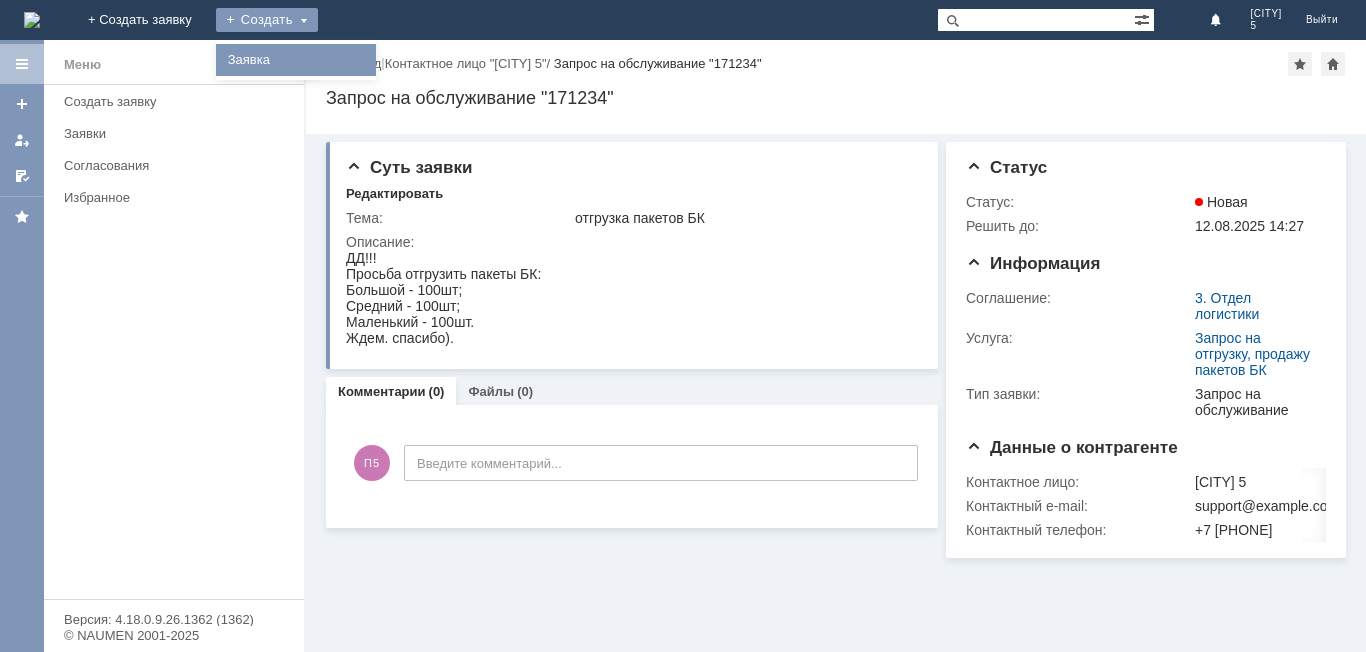 click on "Заявка" at bounding box center (296, 60) 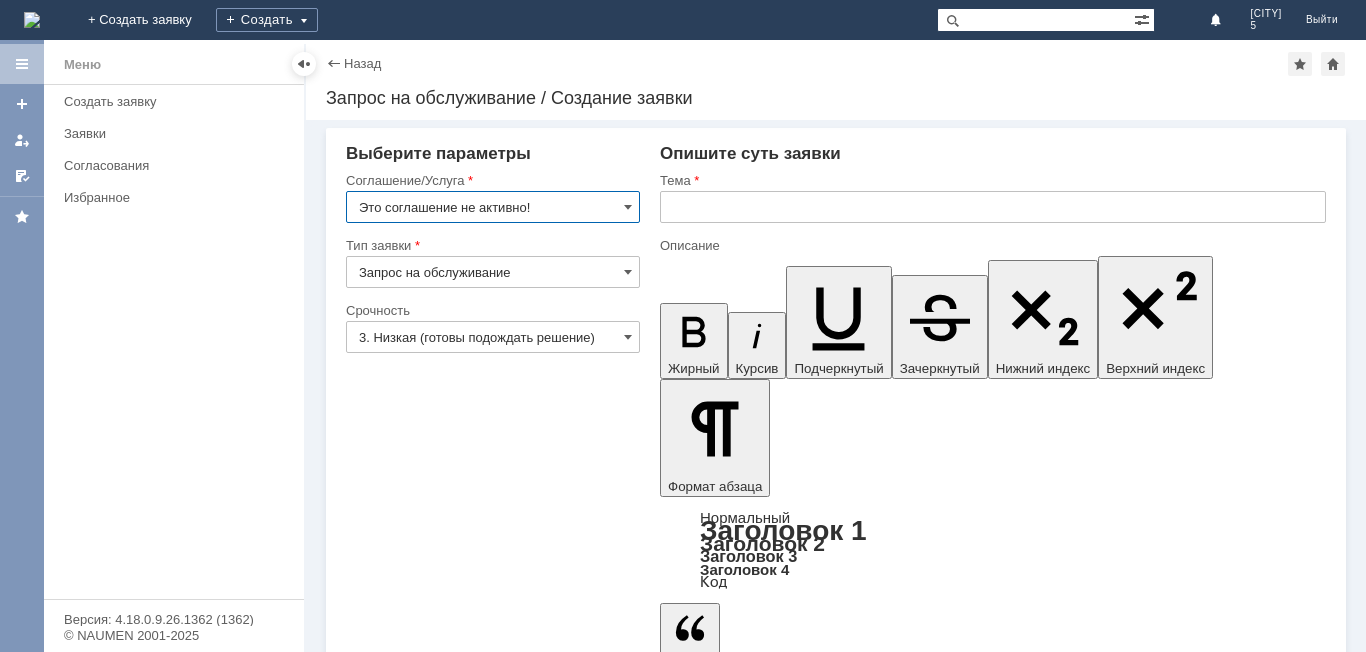 scroll, scrollTop: 0, scrollLeft: 0, axis: both 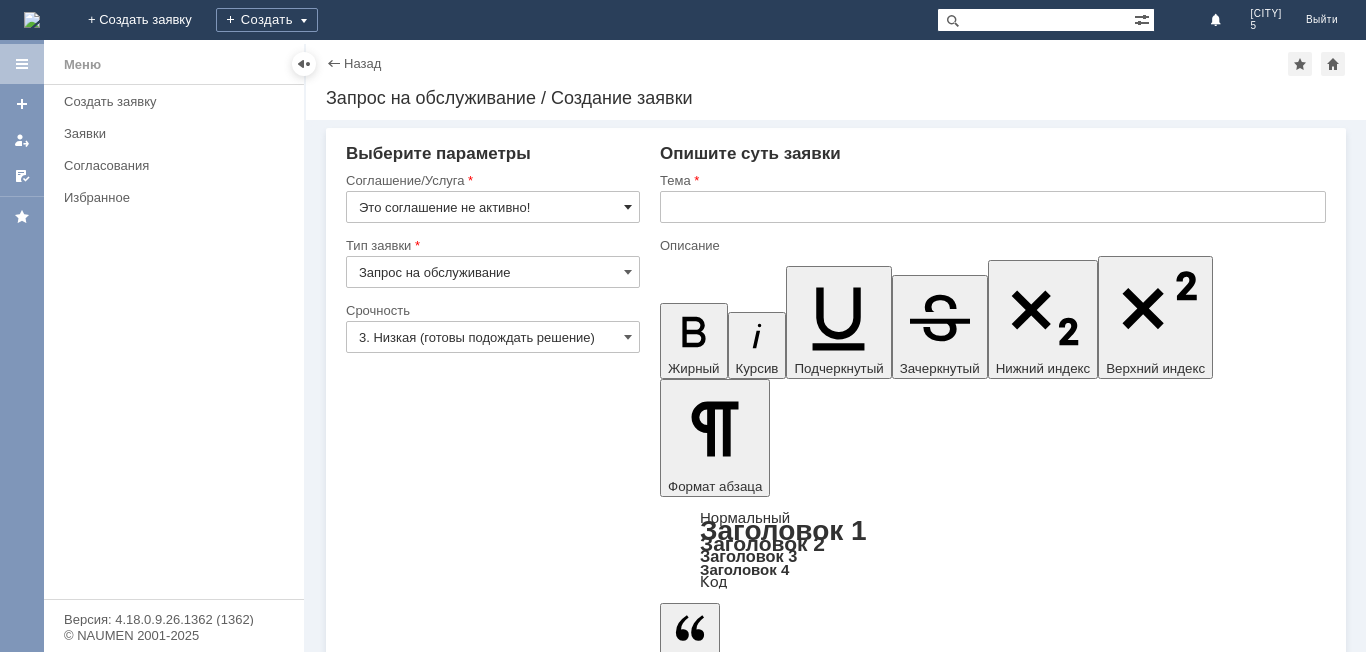 click at bounding box center (628, 207) 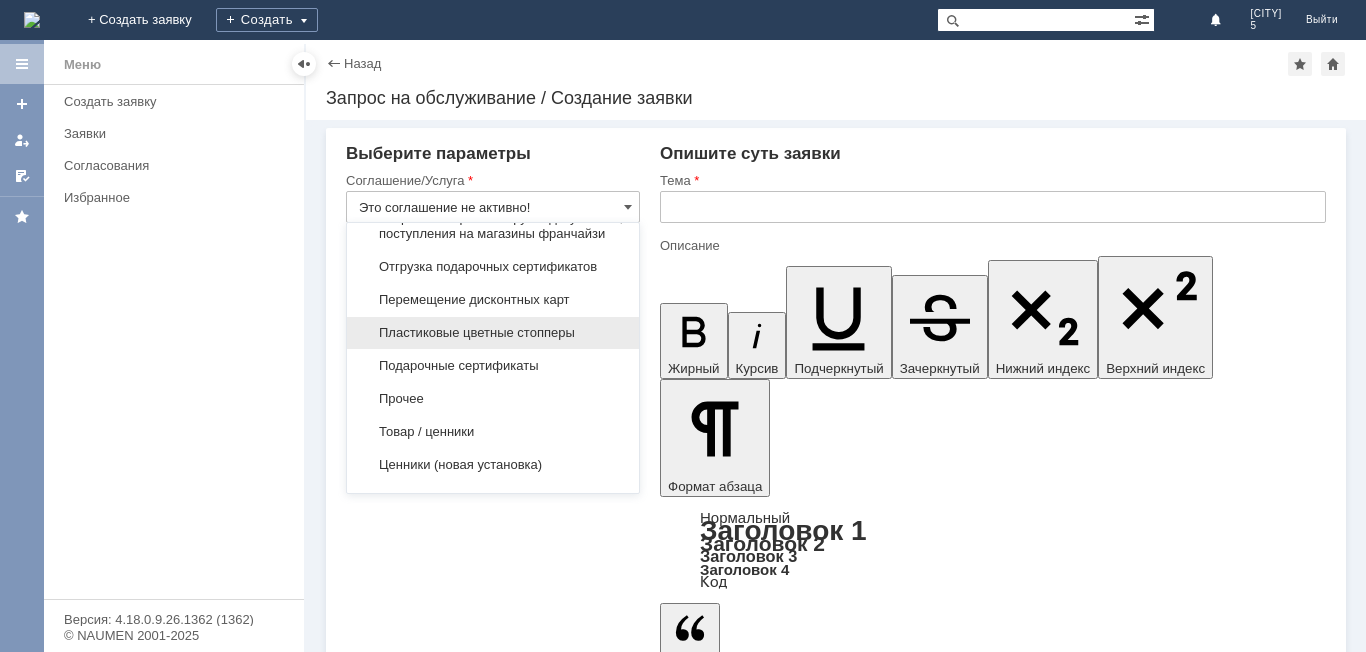 scroll, scrollTop: 1079, scrollLeft: 0, axis: vertical 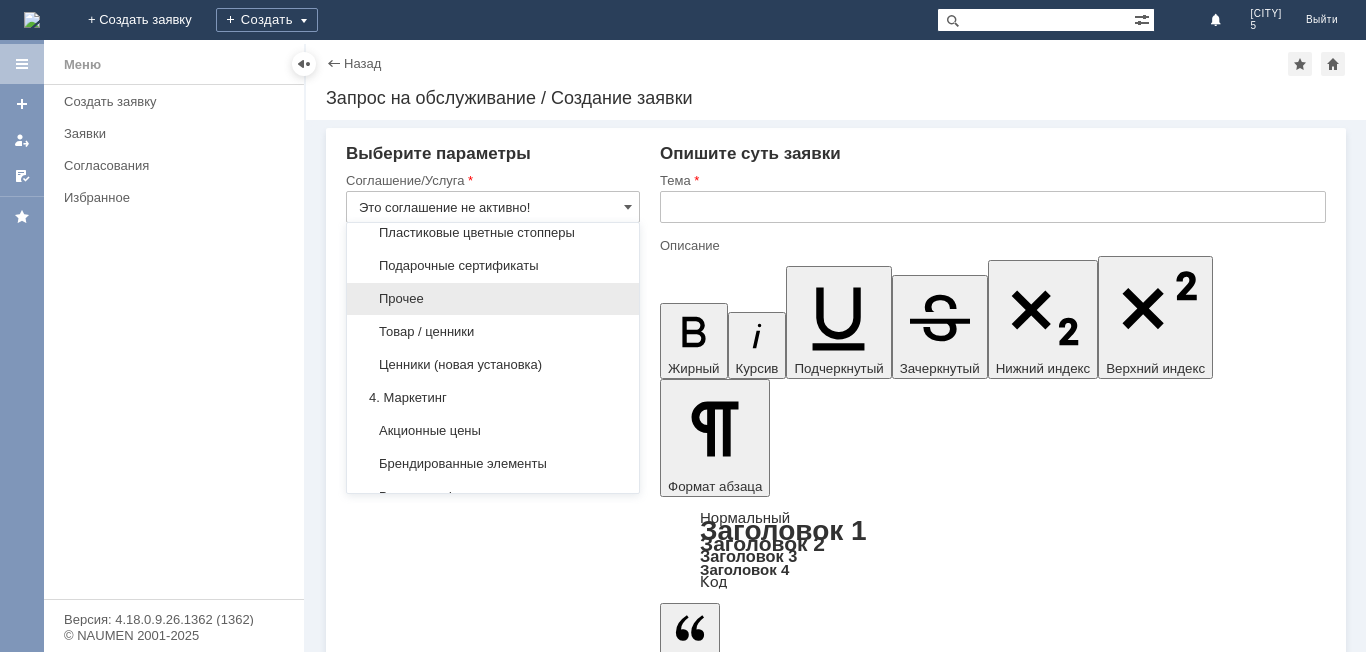 click on "Прочее" at bounding box center [493, 299] 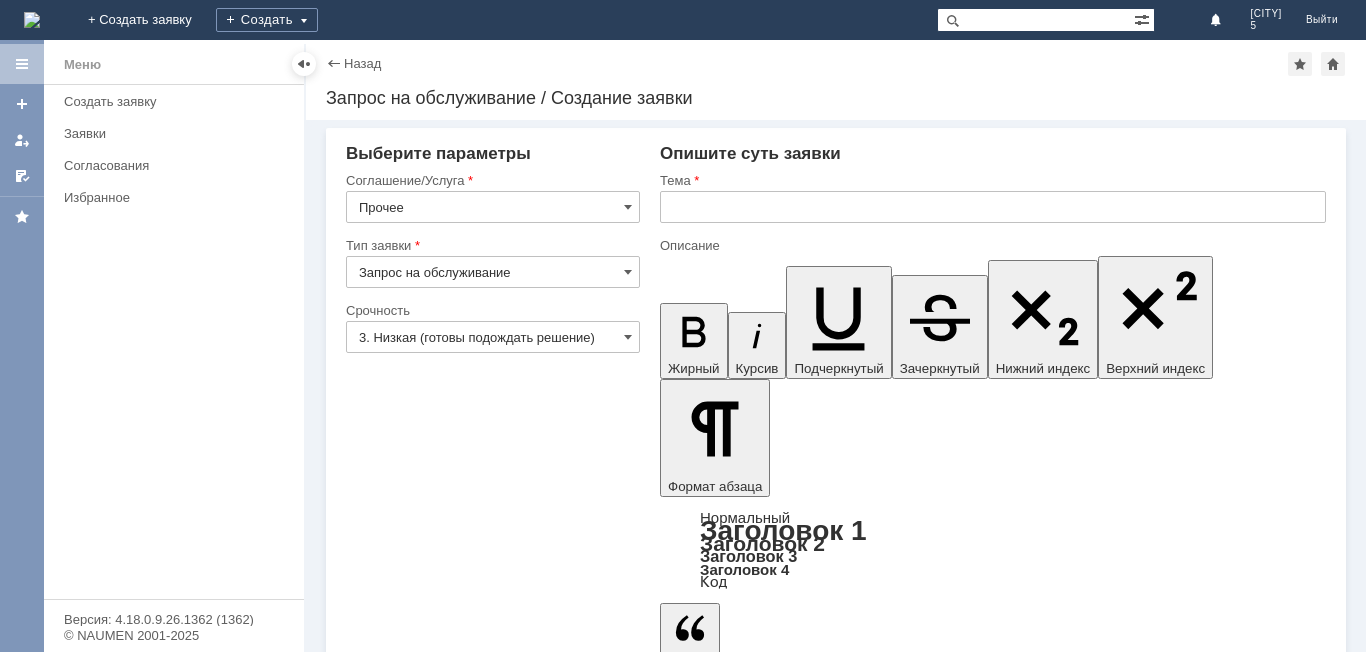type on "Прочее" 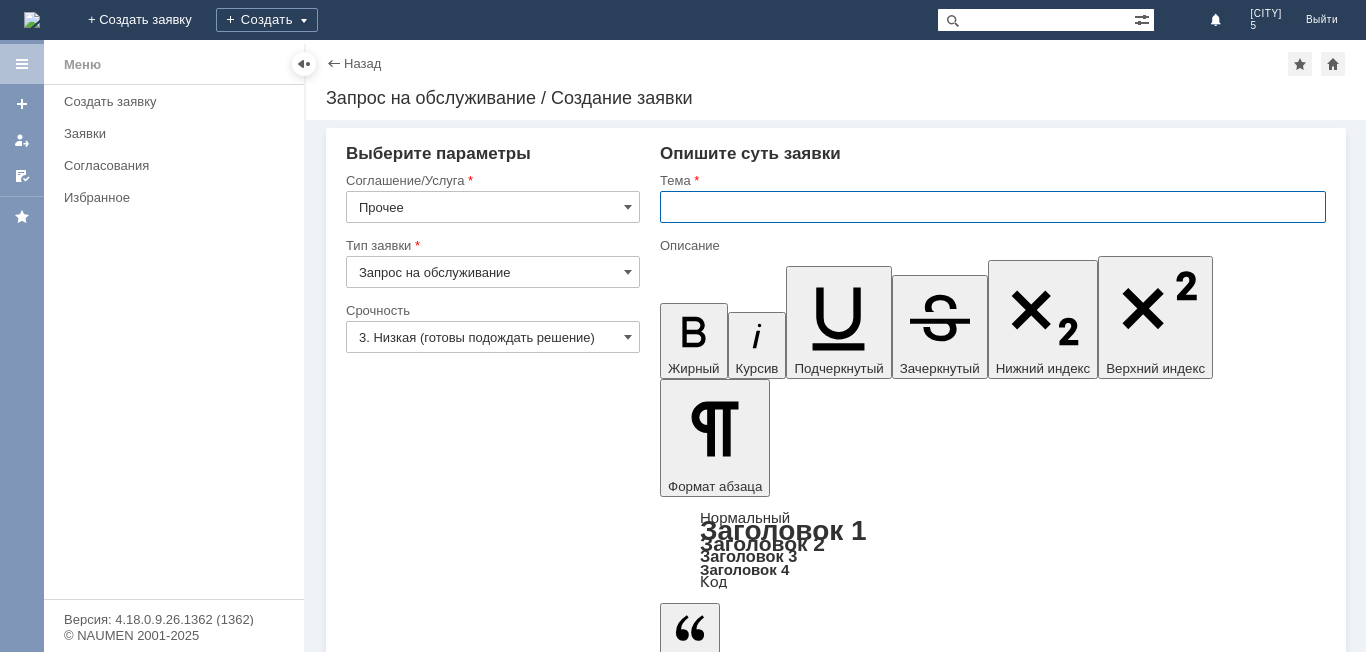 click at bounding box center (993, 207) 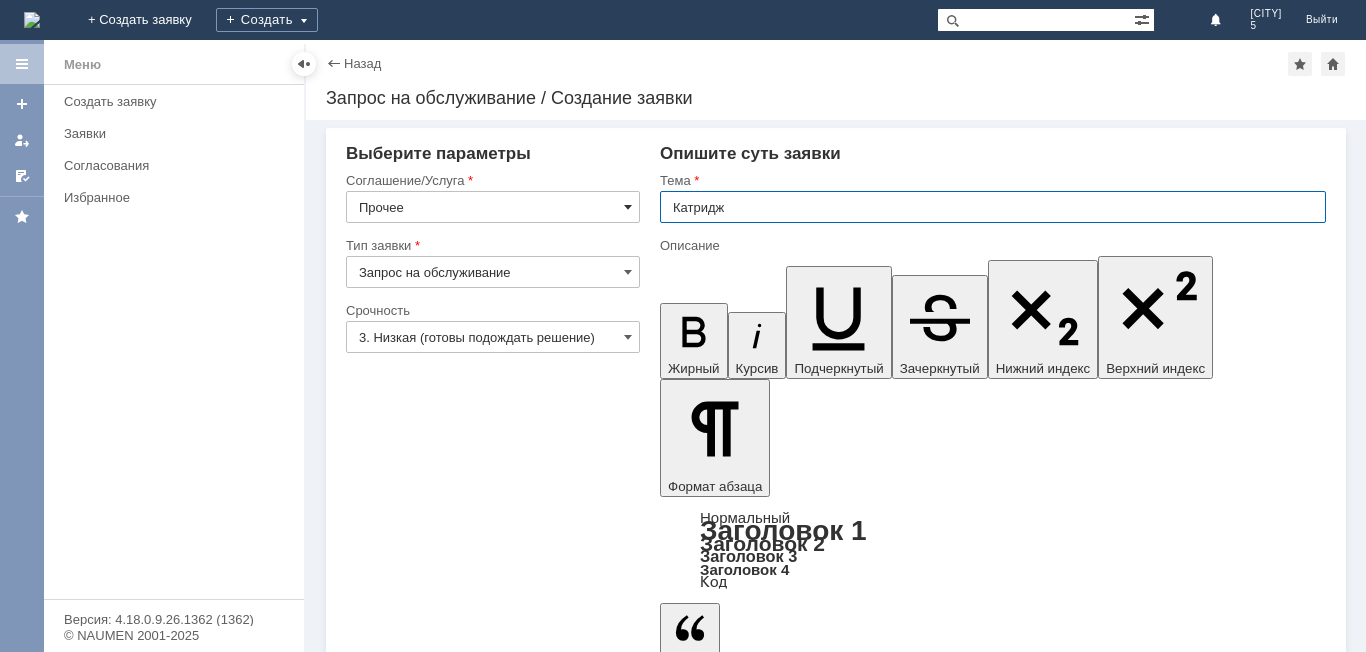 type on "Катридж" 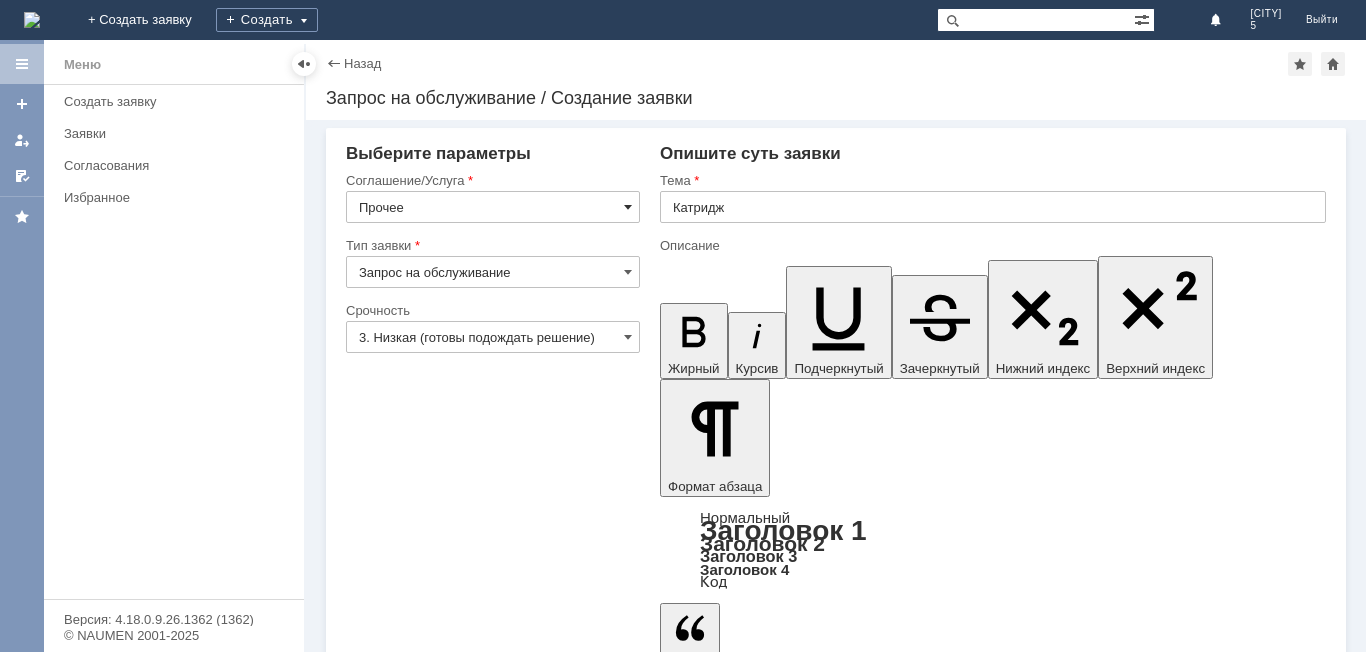 click at bounding box center (628, 207) 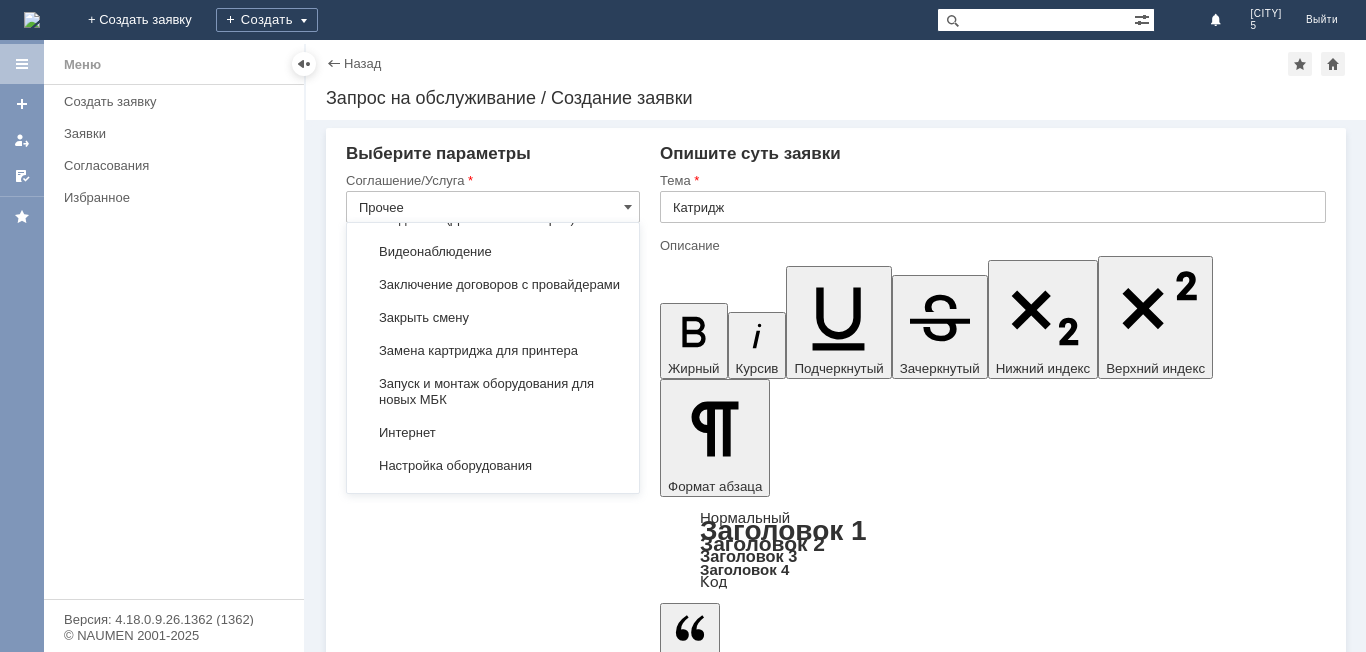 scroll, scrollTop: 2084, scrollLeft: 0, axis: vertical 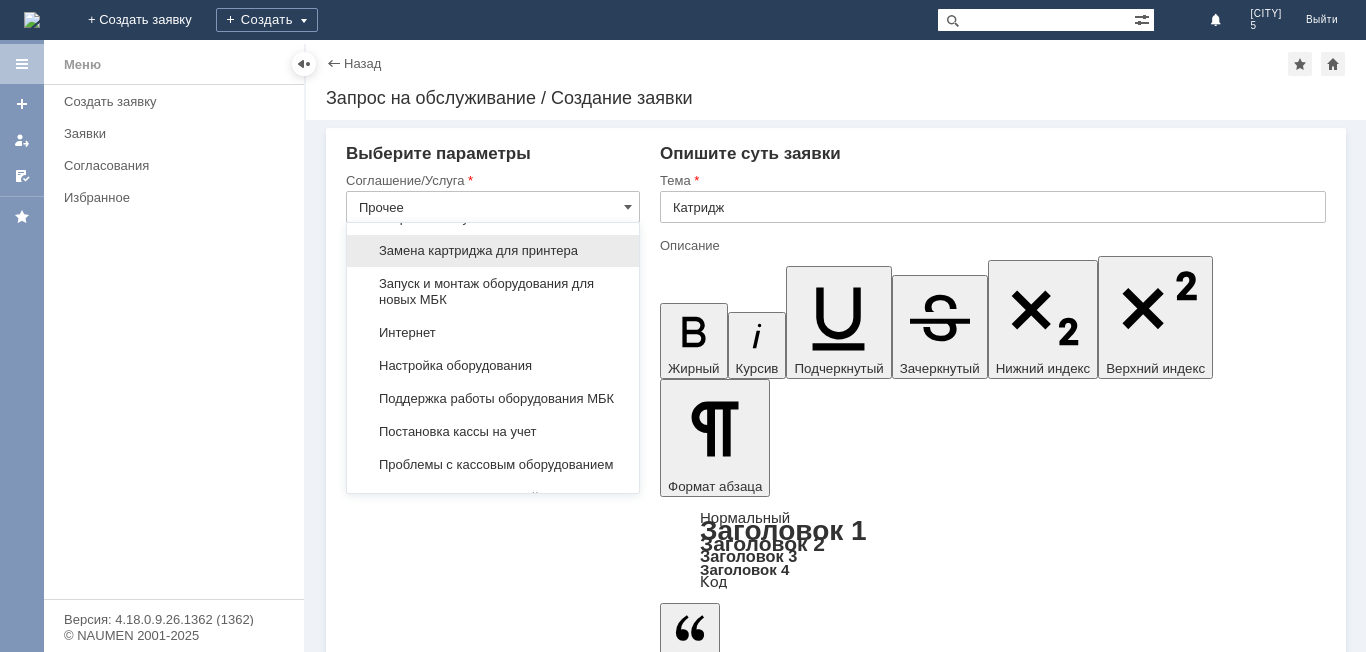 click on "Замена картриджа для принтера" at bounding box center [493, 251] 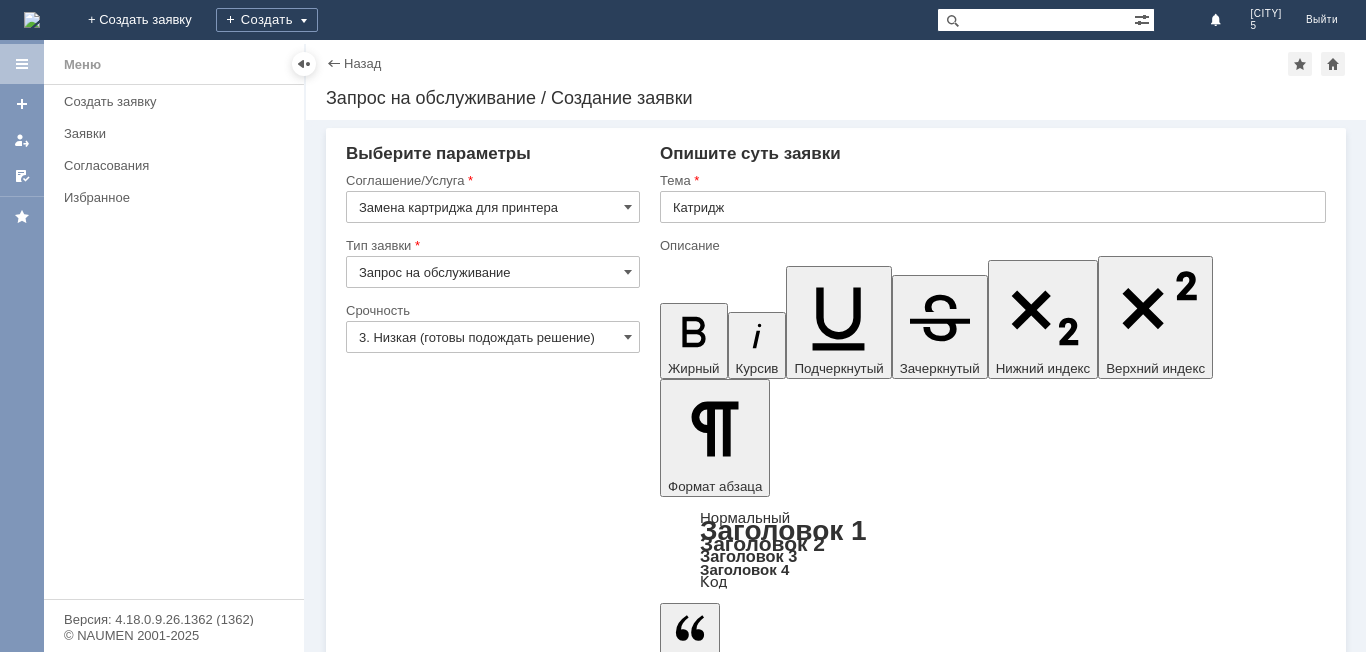 type on "Замена картриджа для принтера" 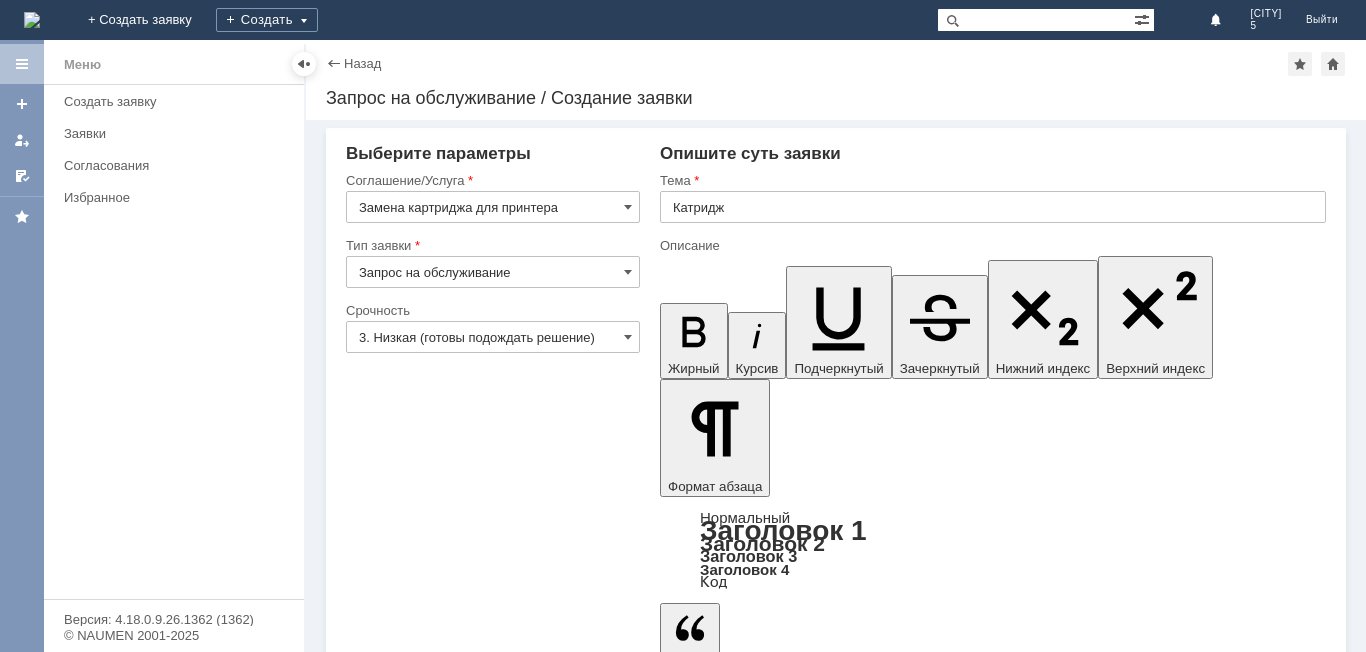 click on "Отправили вам на замену катридж." at bounding box center [823, 4939] 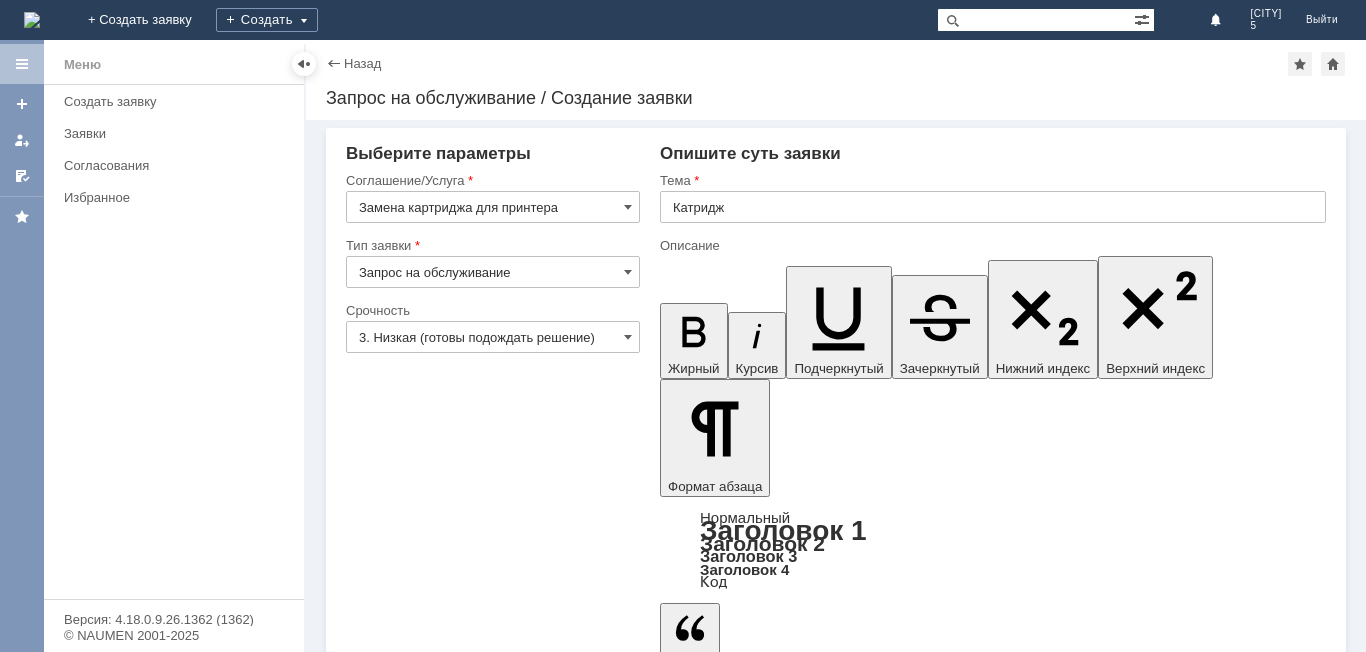 click on "Отправили вам на склад  на замену катридж." at bounding box center (823, 4947) 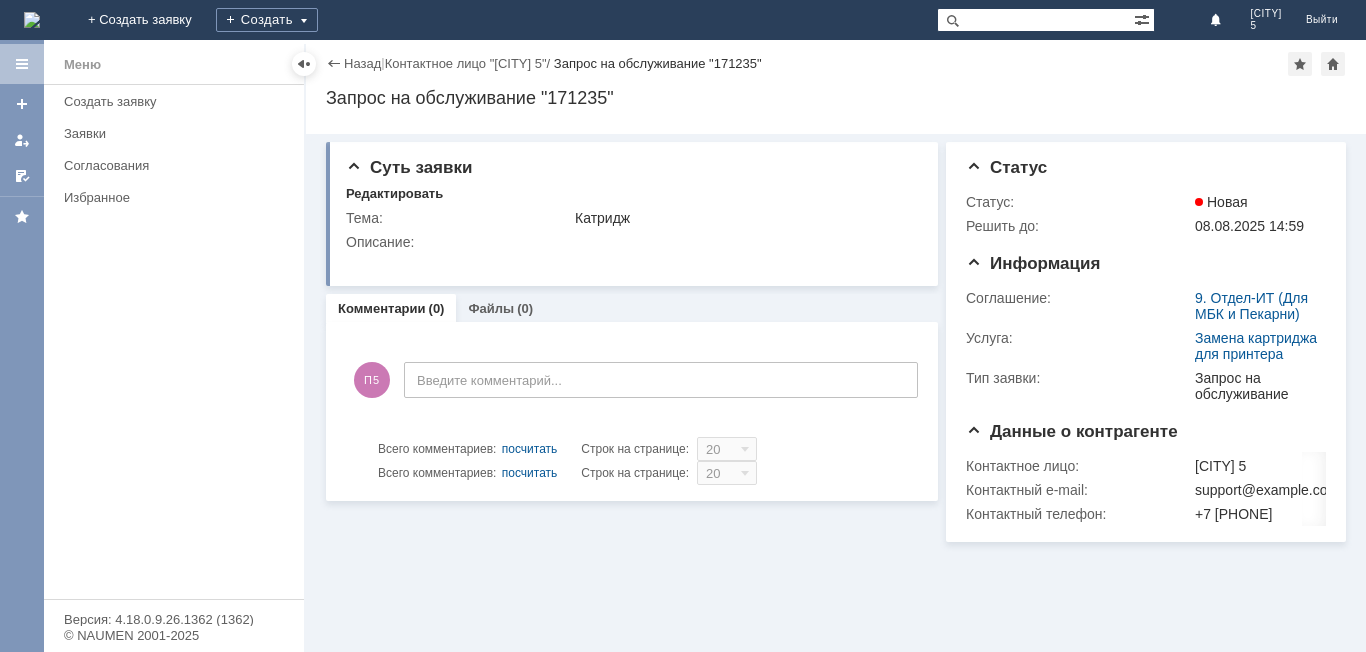 scroll, scrollTop: 0, scrollLeft: 0, axis: both 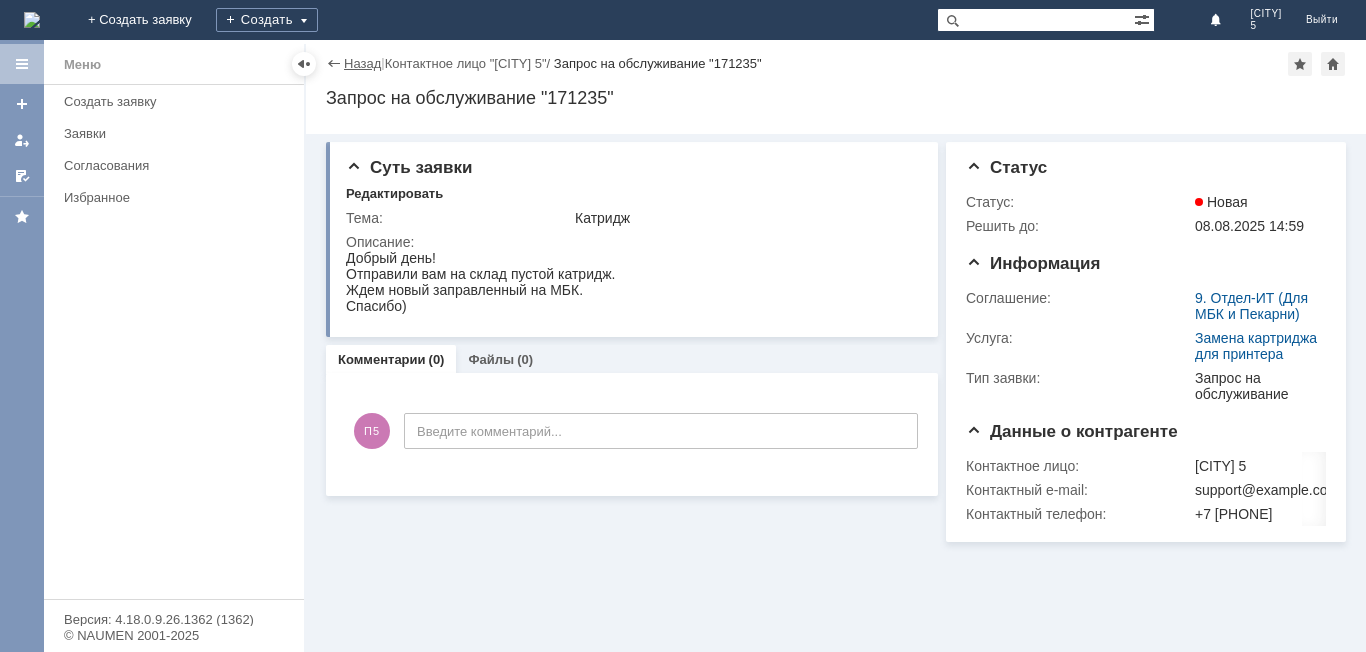 click on "Назад" at bounding box center [362, 63] 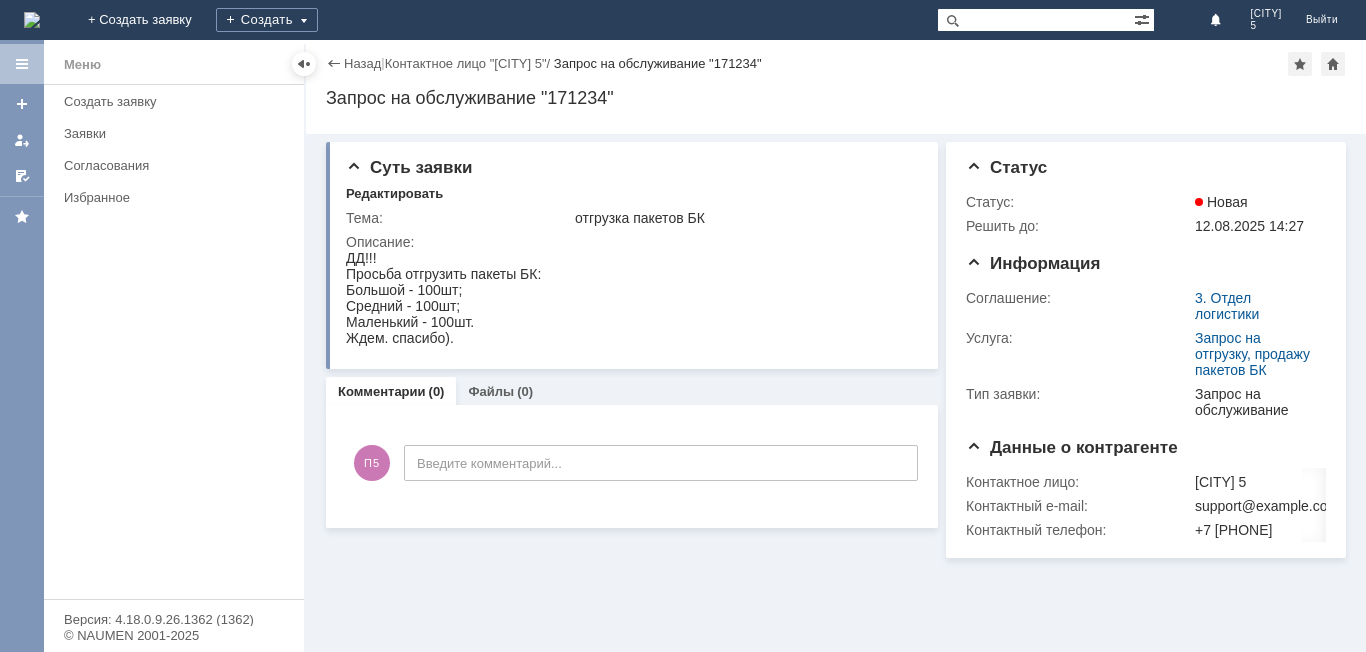 scroll, scrollTop: 0, scrollLeft: 0, axis: both 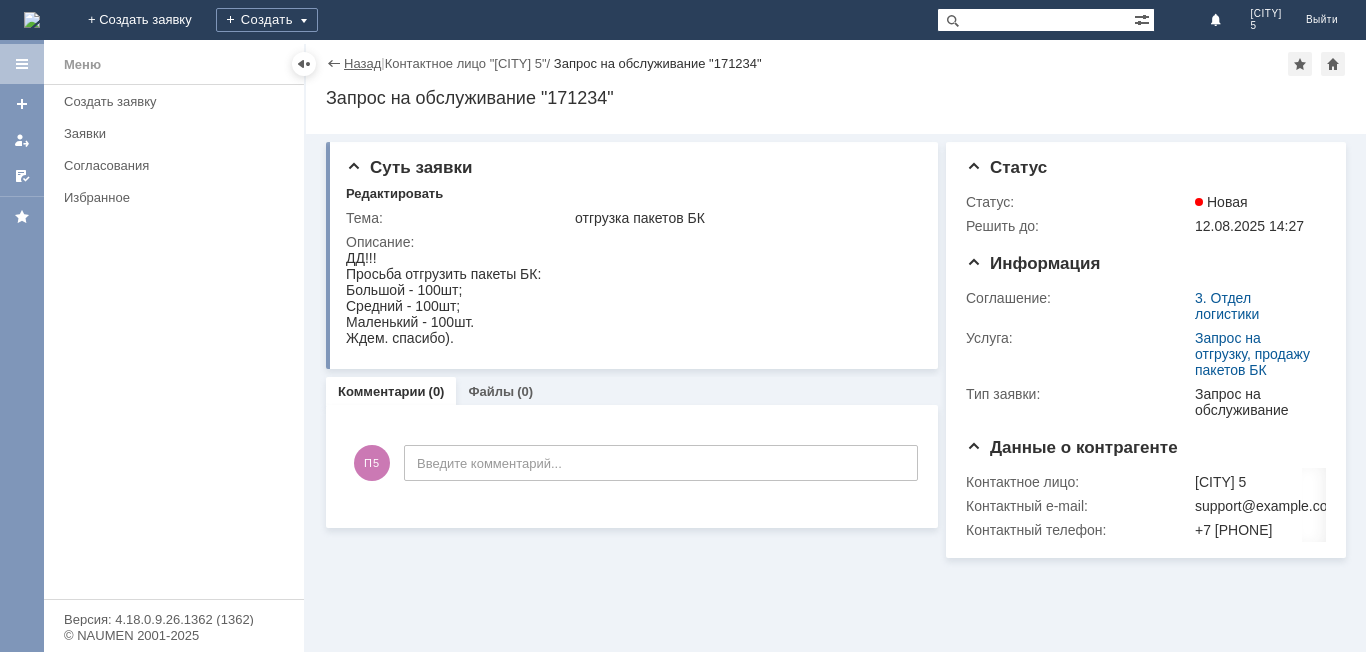 click on "Назад" at bounding box center [362, 63] 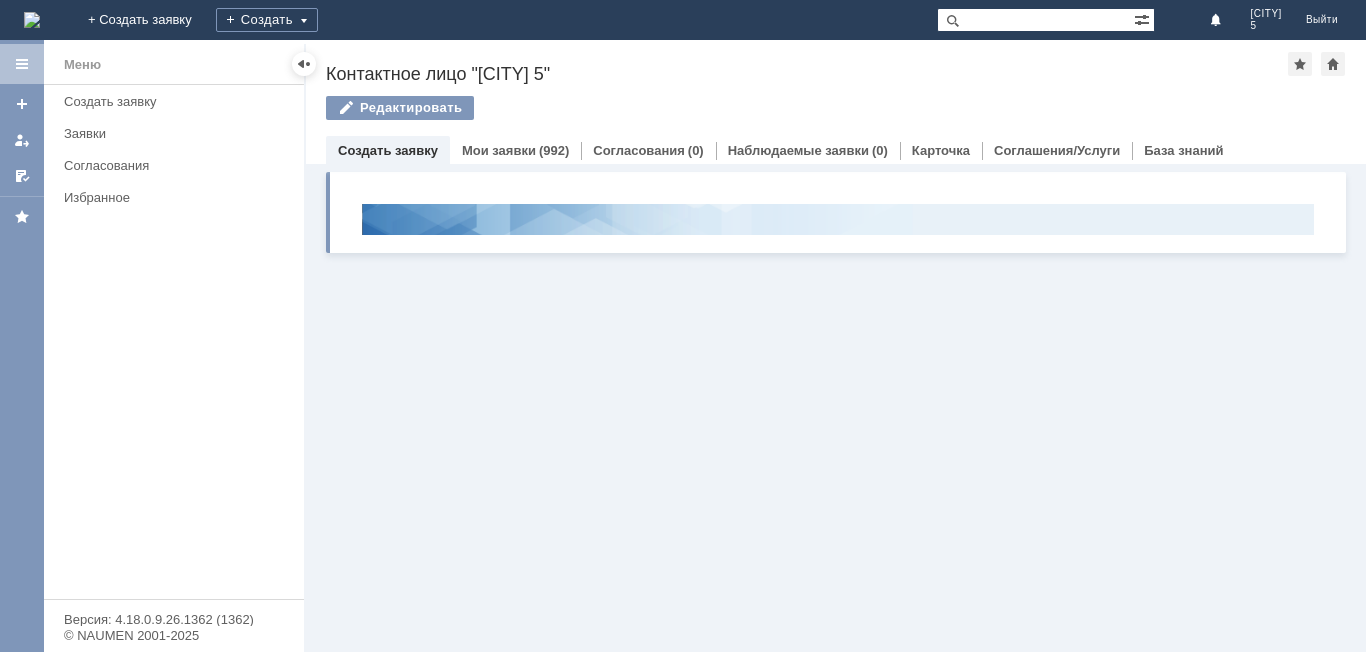 scroll, scrollTop: 0, scrollLeft: 0, axis: both 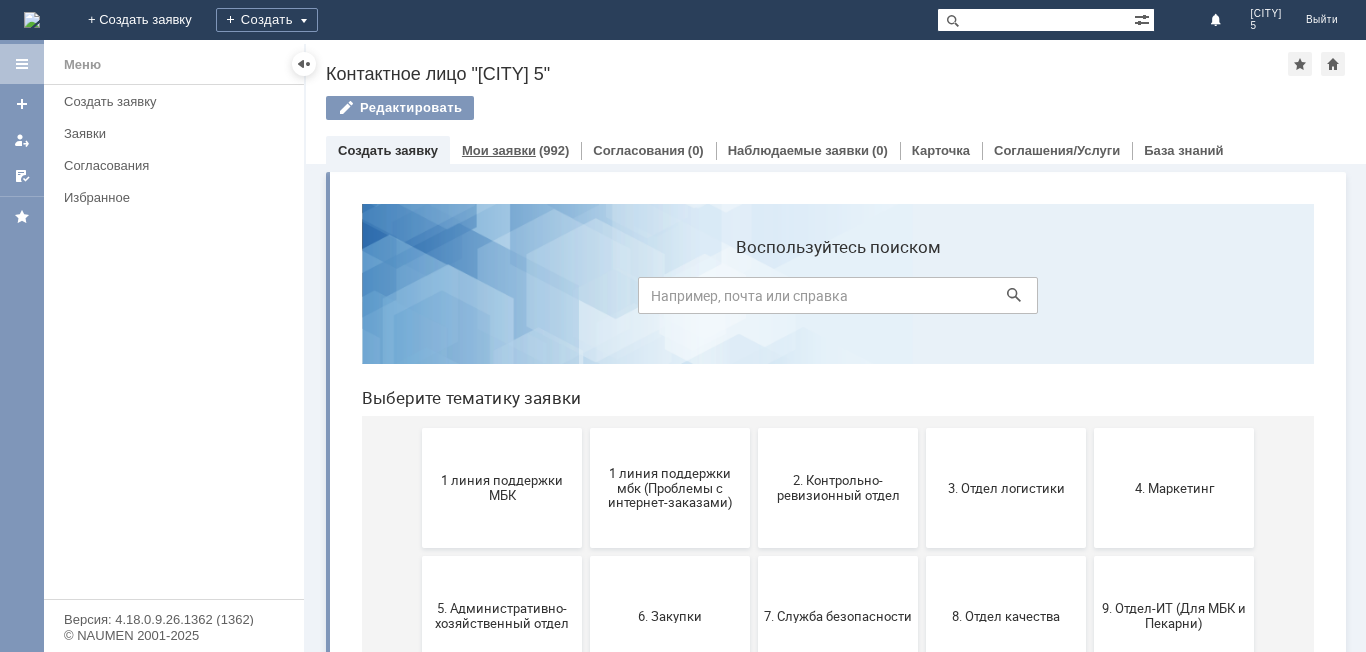 click on "Мои заявки" at bounding box center (499, 150) 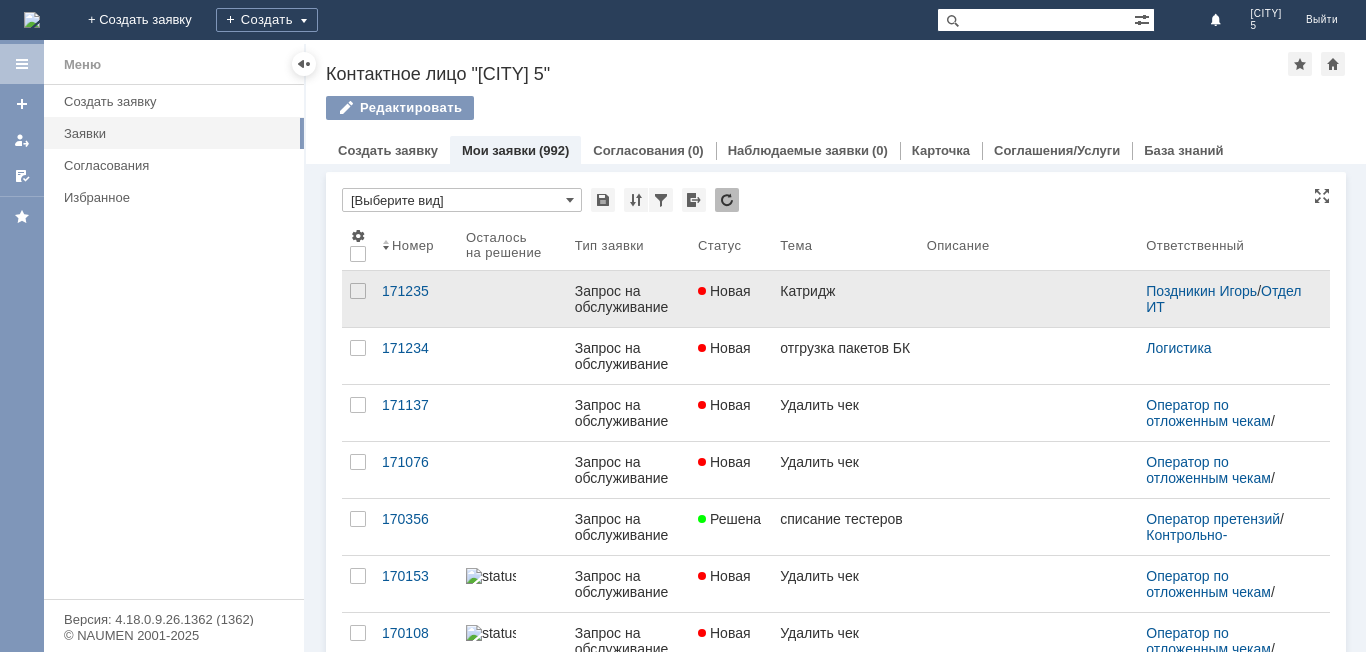 scroll, scrollTop: 0, scrollLeft: 0, axis: both 